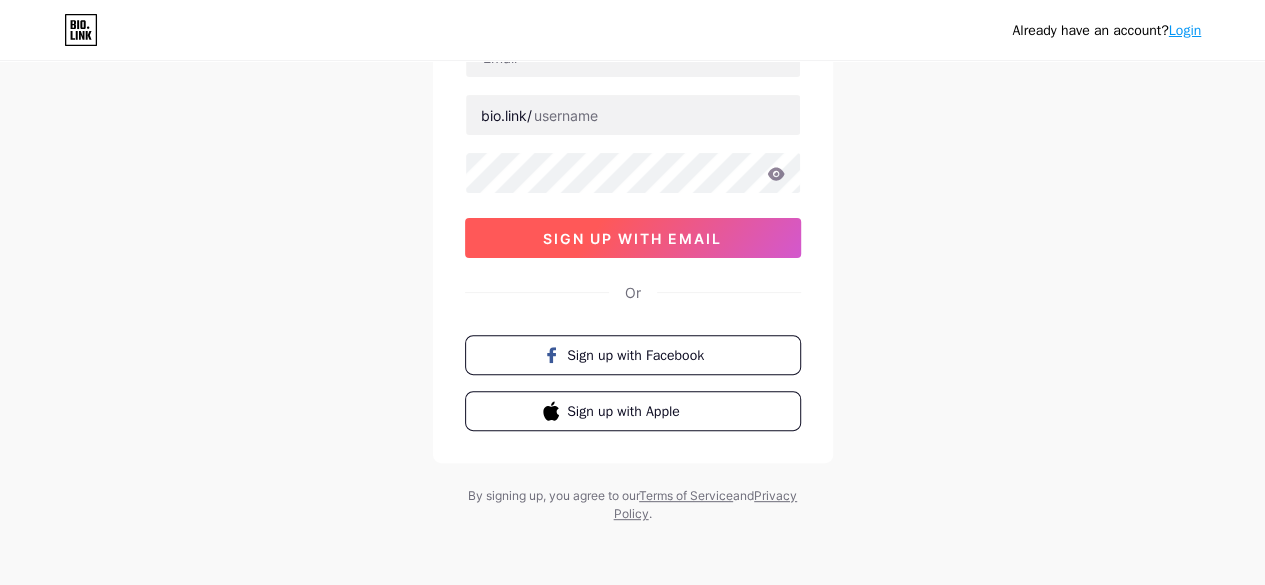 scroll, scrollTop: 78, scrollLeft: 0, axis: vertical 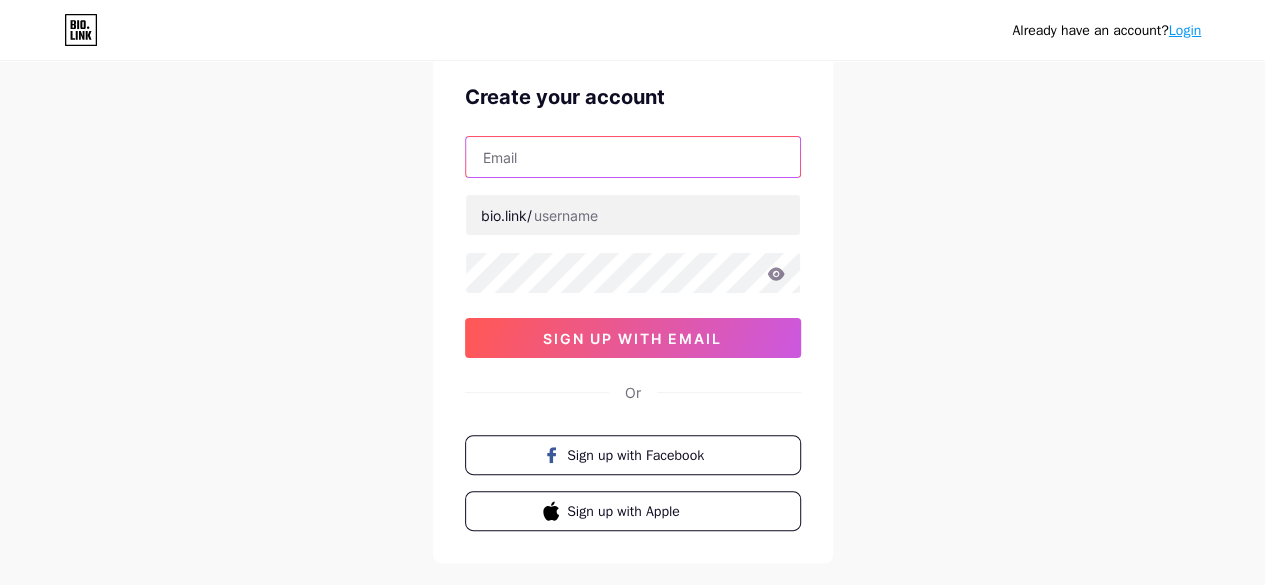 click at bounding box center [633, 157] 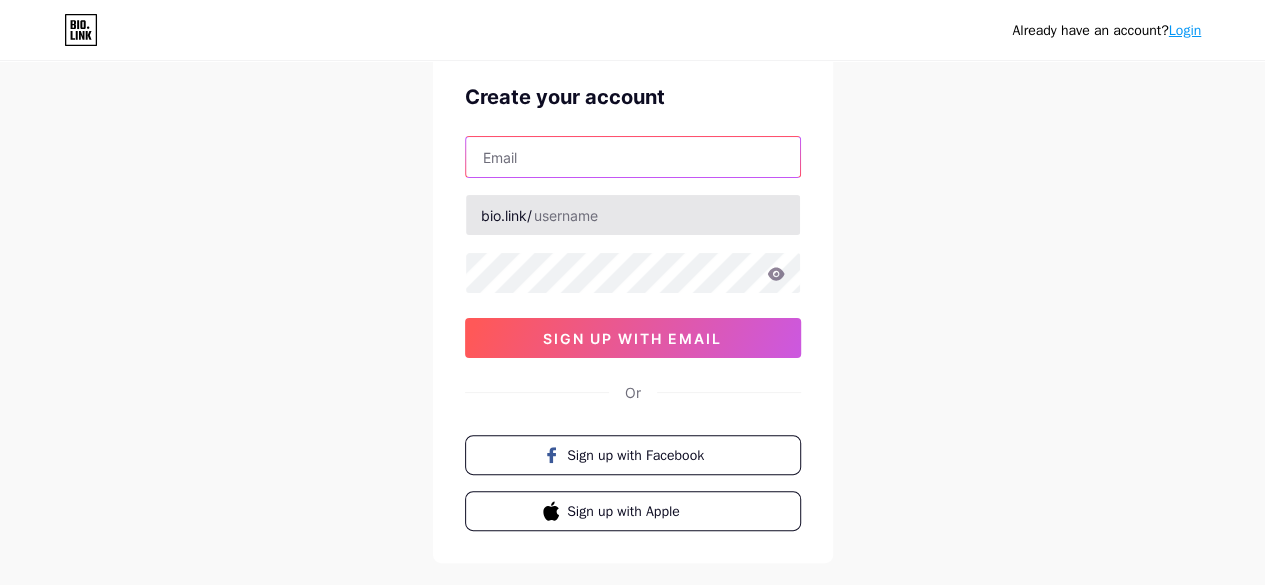 type on "v" 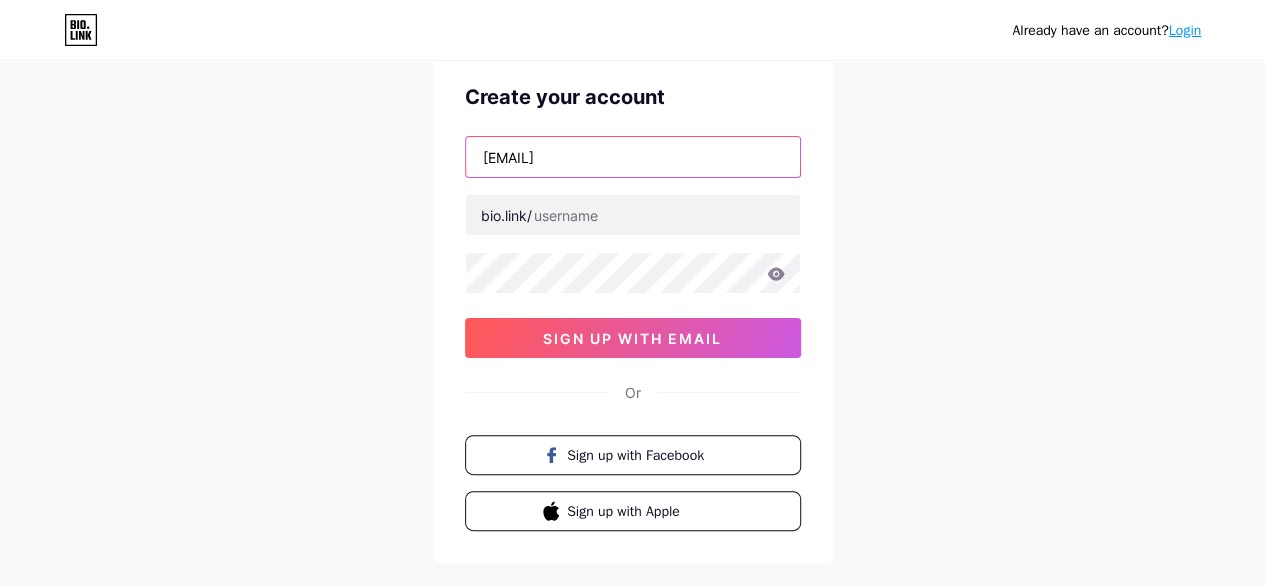 type on "[EMAIL]" 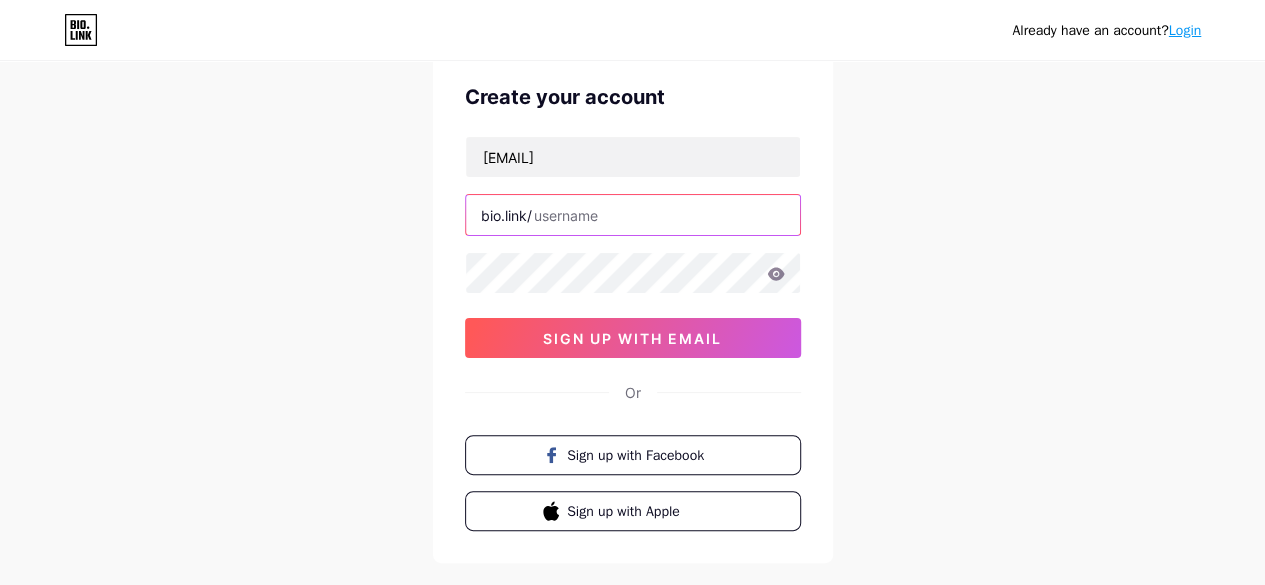 click at bounding box center [633, 215] 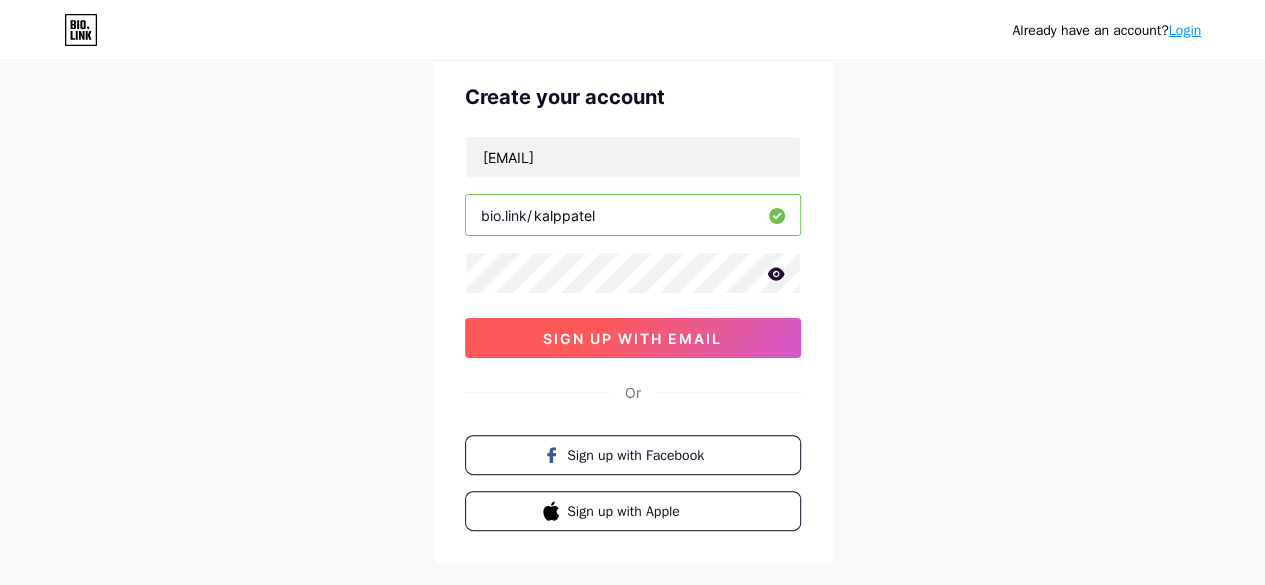 type on "kalppatel" 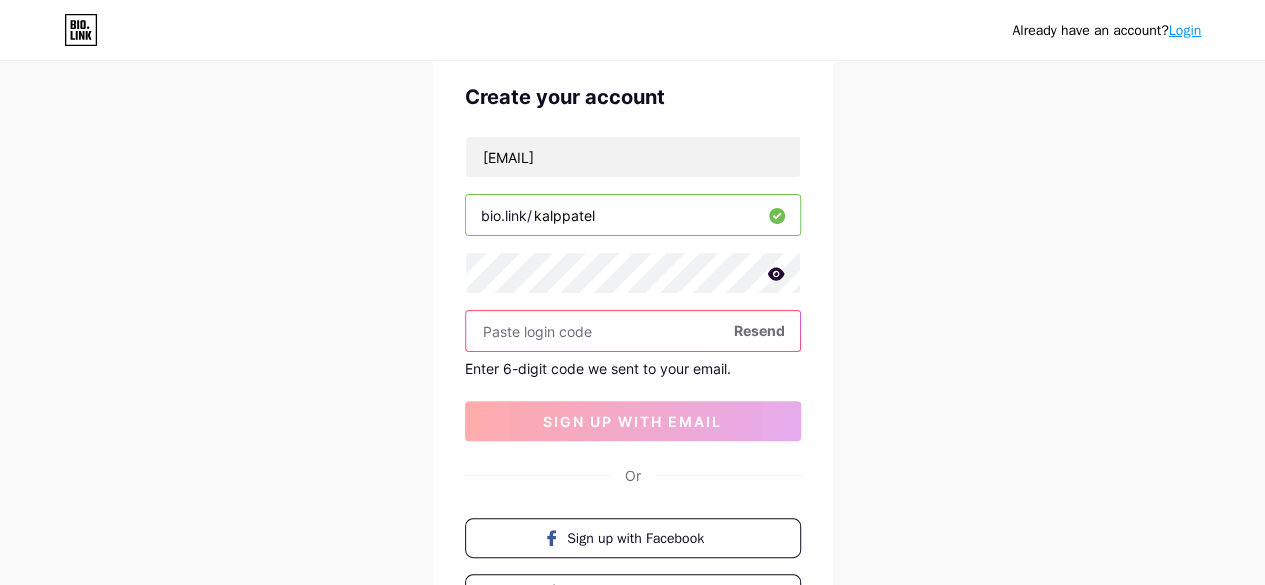 paste on "948976" 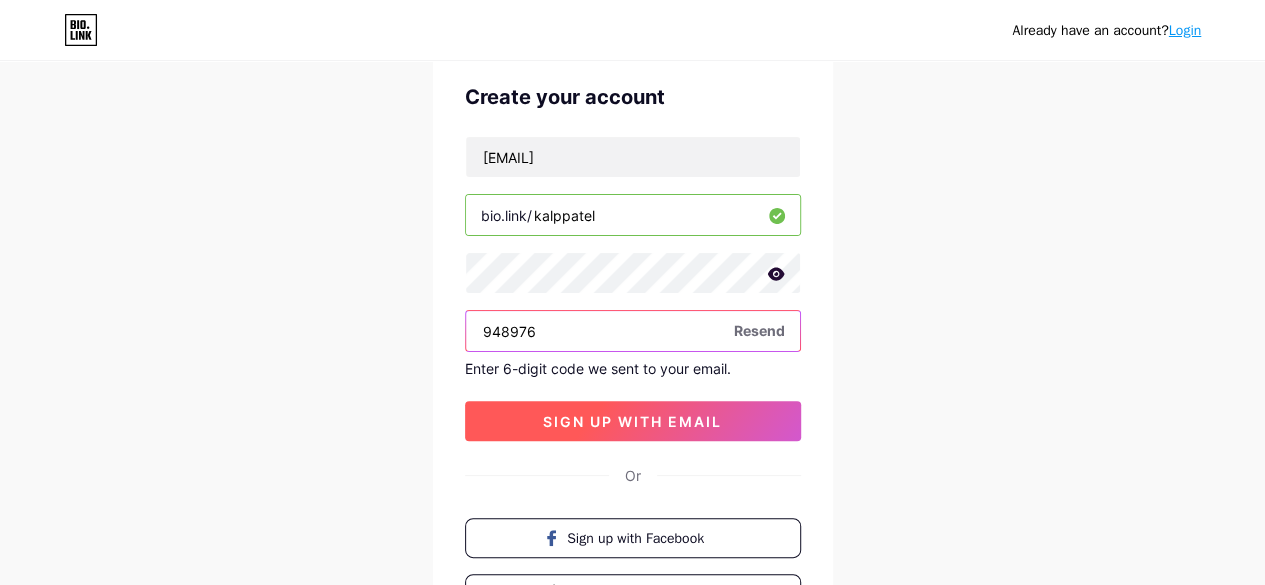 type on "948976" 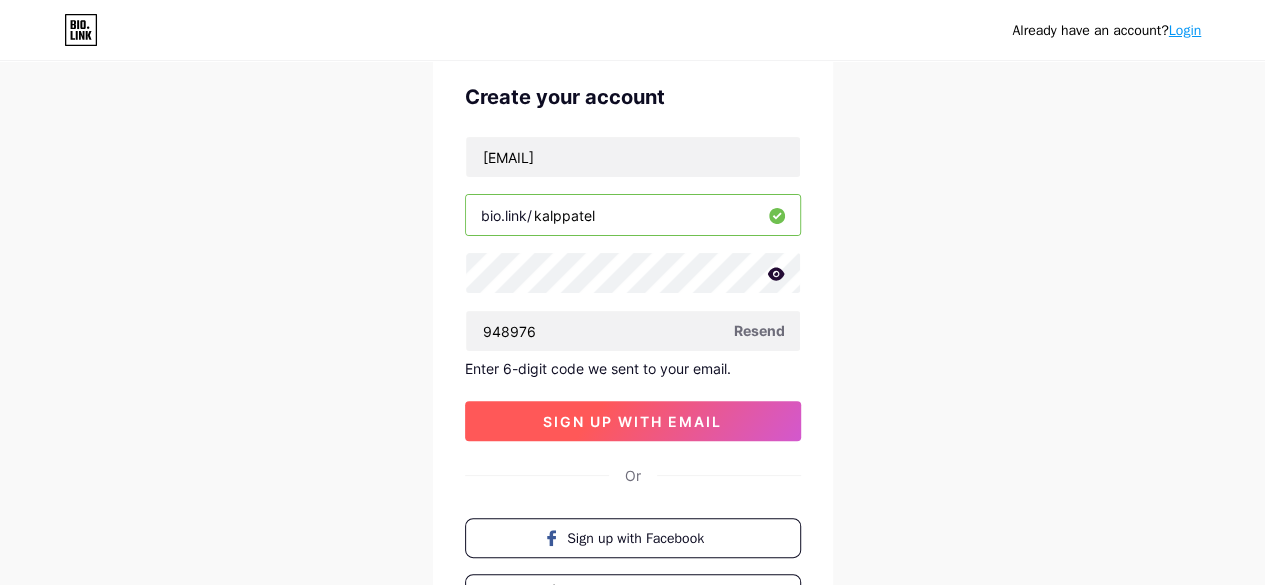 click on "sign up with email" at bounding box center [632, 421] 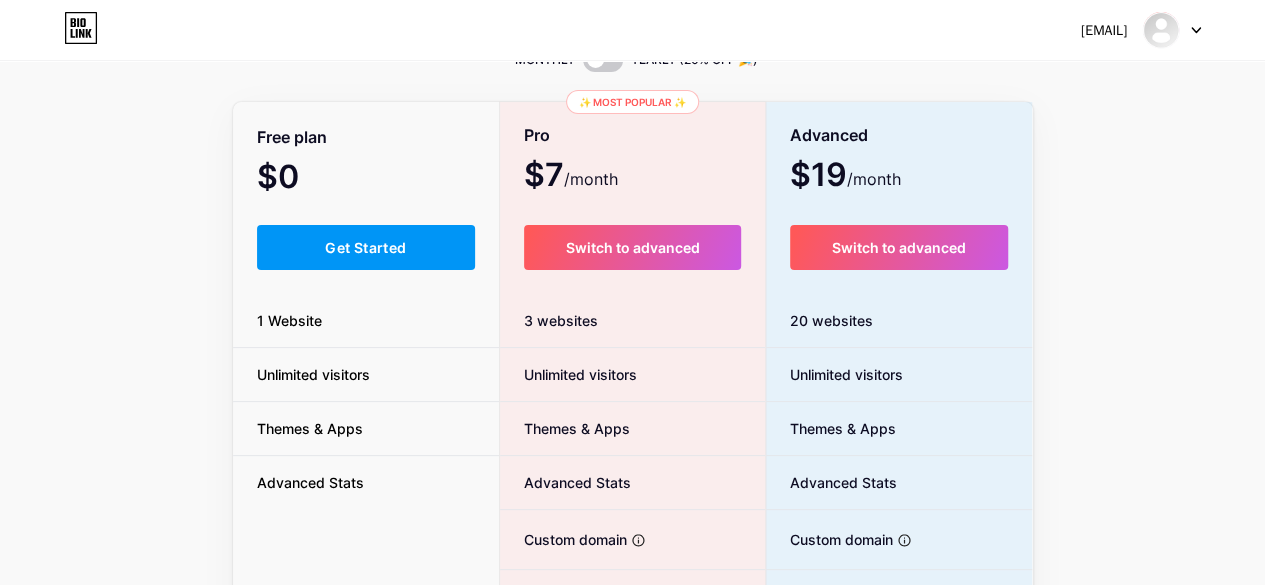 scroll, scrollTop: 0, scrollLeft: 0, axis: both 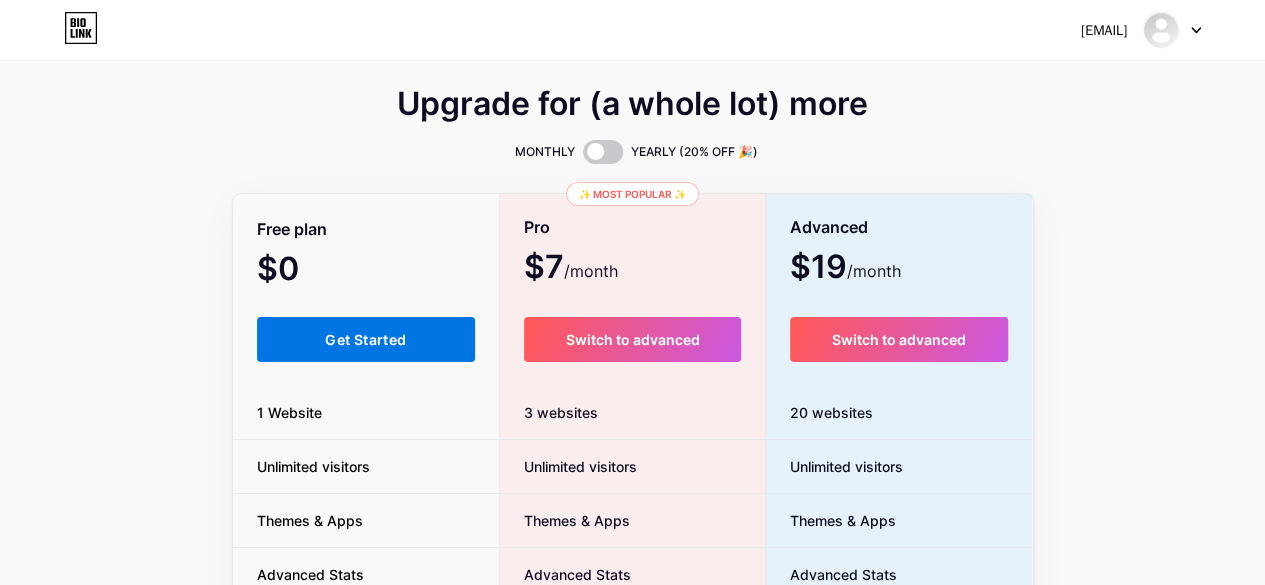 click on "Get Started" at bounding box center (365, 339) 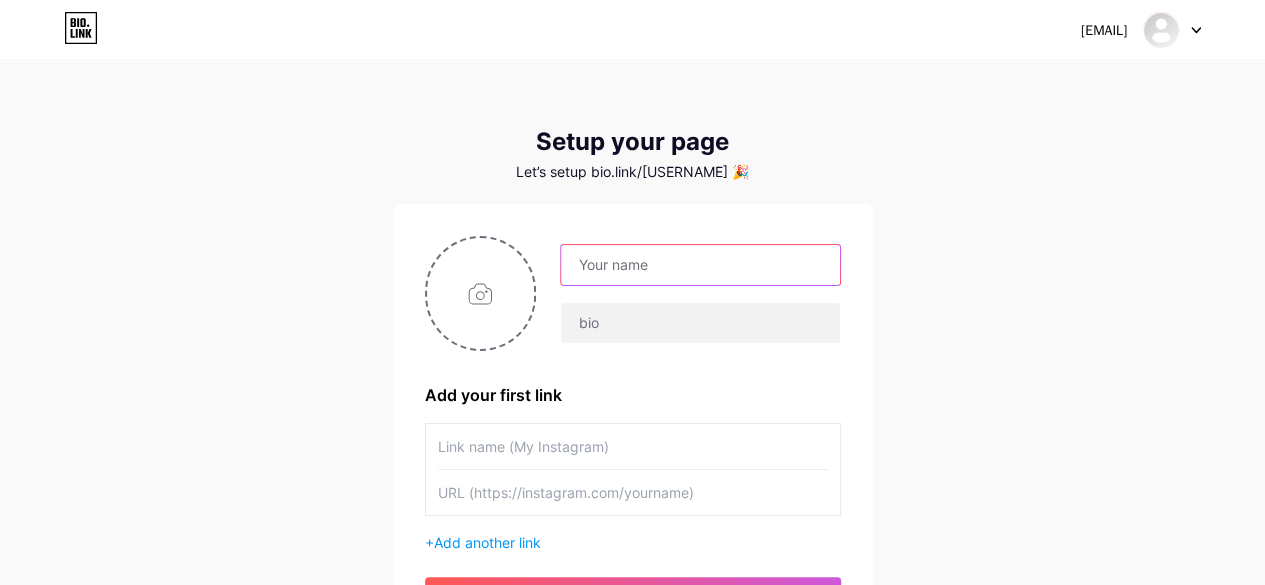 click at bounding box center (700, 265) 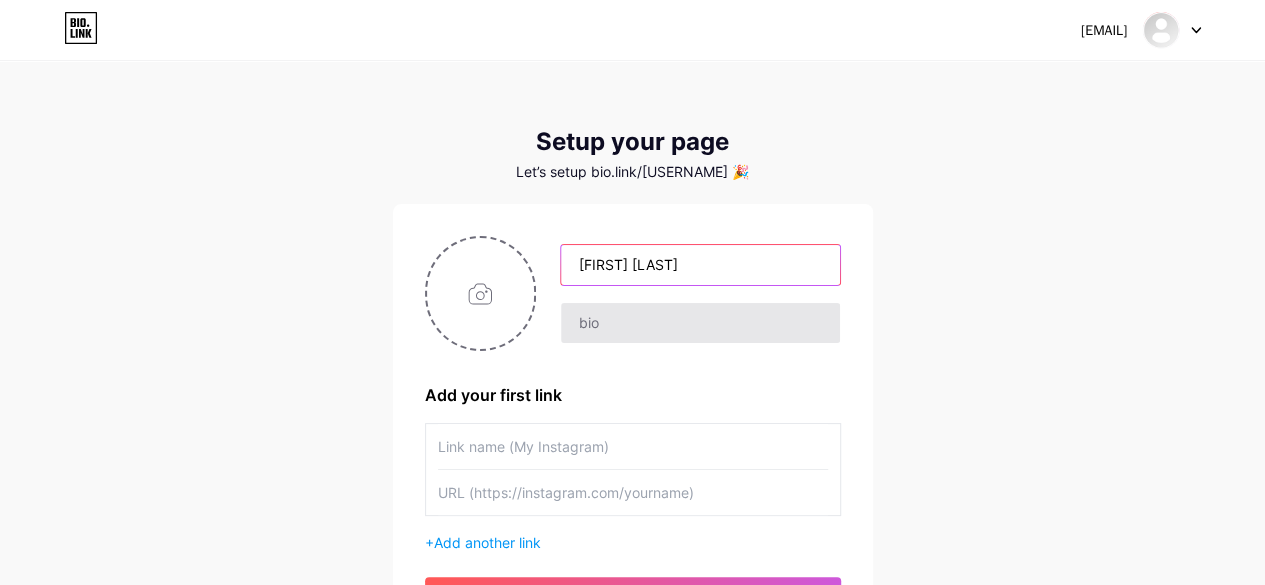 type on "Kalp patel" 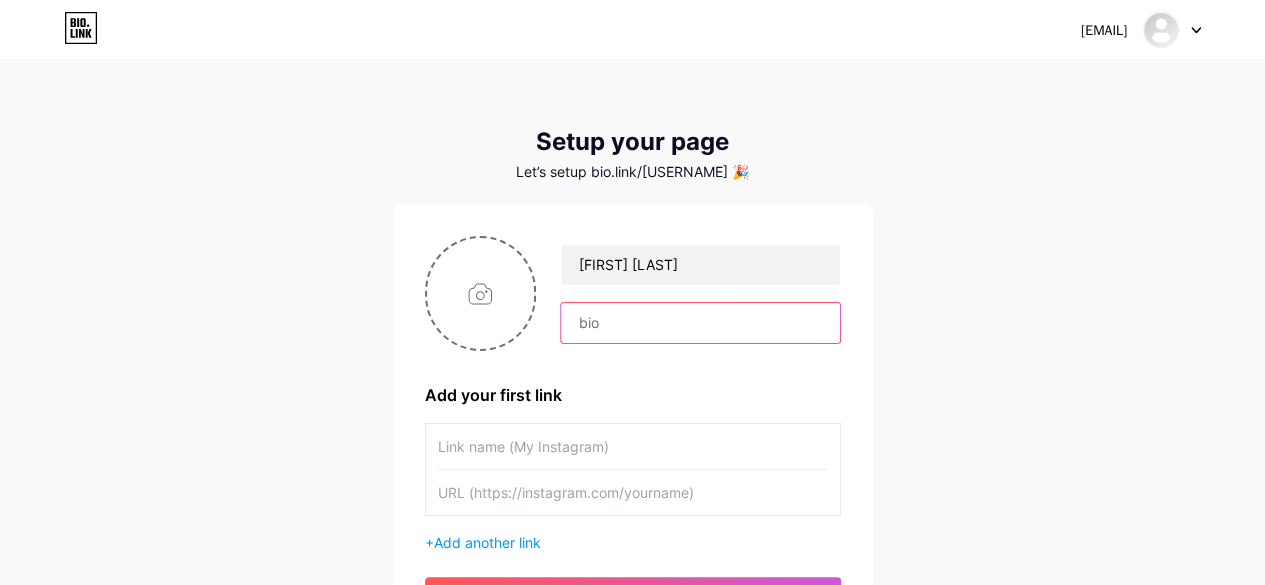 click at bounding box center (700, 323) 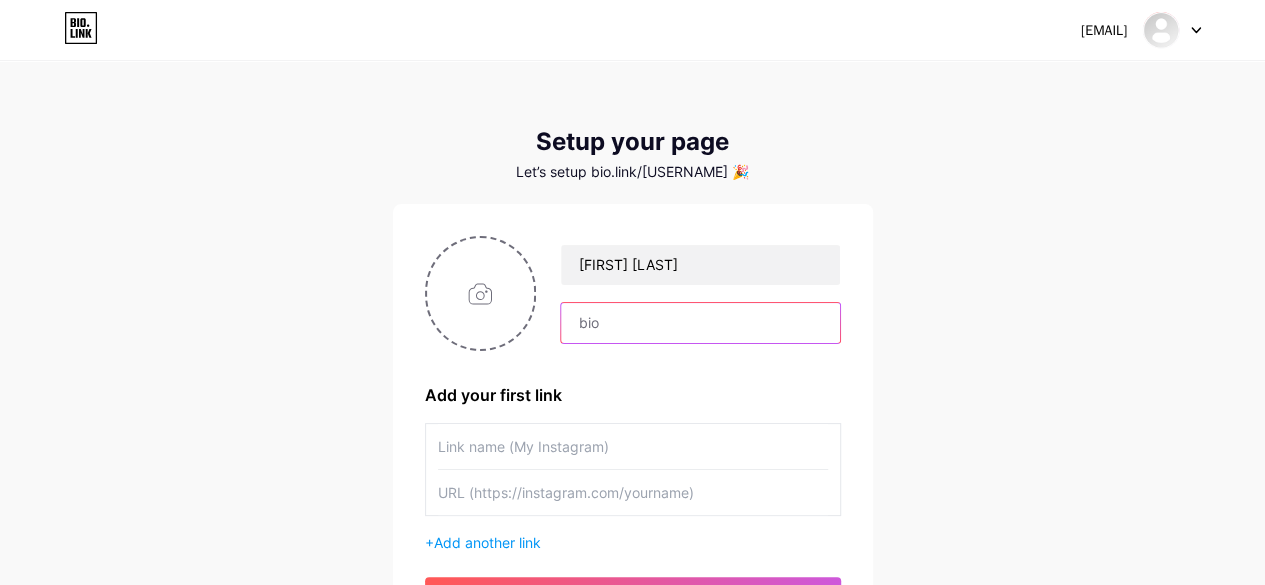 paste on "[PERSON] is a modern spiritual thinker and guide, dedicated to helping individuals find inner peace, clarity, and purpose in a fast-paced world. Drawing from a blend of ancient Eastern philosophies and contemporary mindfulness practices, [PERSON]’s teachings emphasize self-awareness, emotional healing, and the power of conscious living." 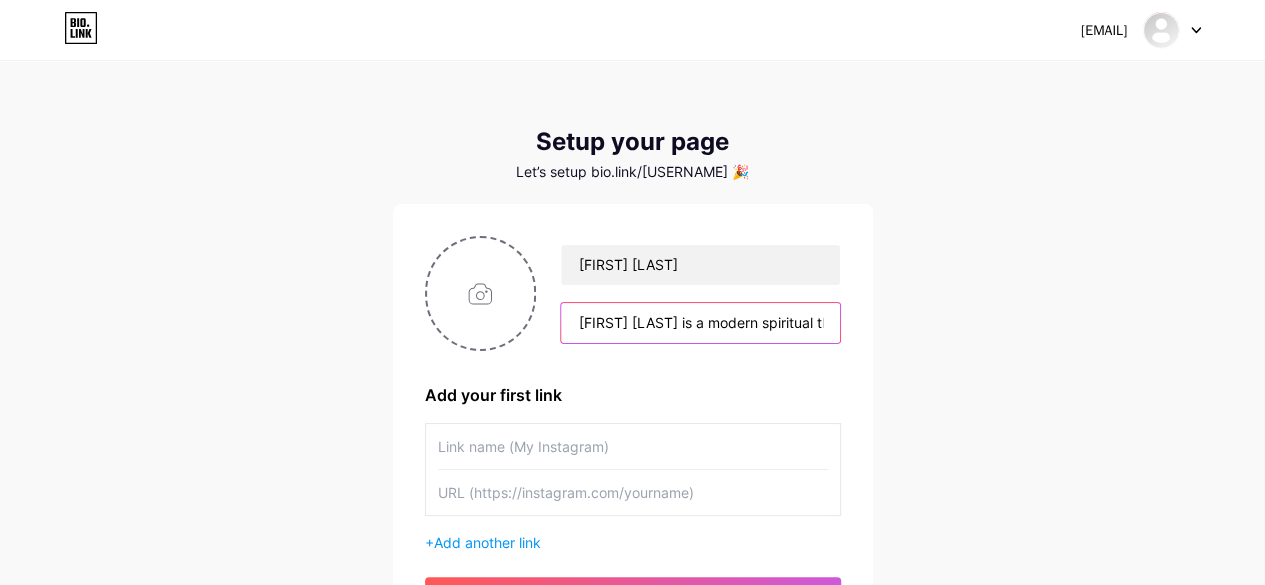 scroll, scrollTop: 0, scrollLeft: 1975, axis: horizontal 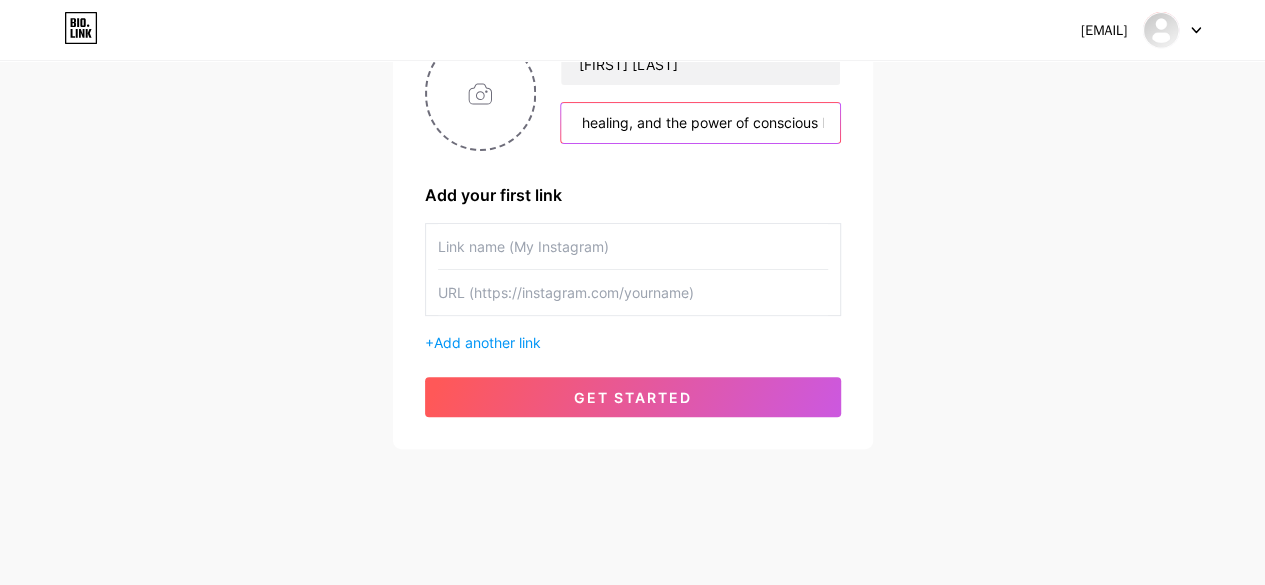 type on "[PERSON] is a modern spiritual thinker and guide, dedicated to helping individuals find inner peace, clarity, and purpose in a fast-paced world. Drawing from a blend of ancient Eastern philosophies and contemporary mindfulness practices, [PERSON]’s teachings emphasize self-awareness, emotional healing, and the power of conscious living." 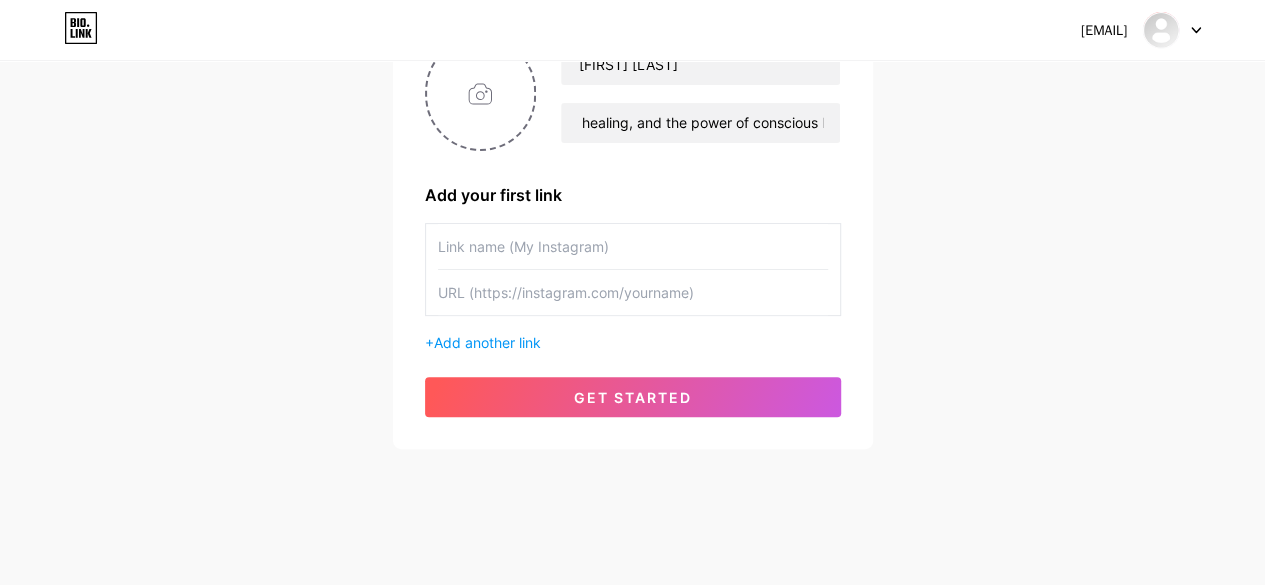 scroll, scrollTop: 0, scrollLeft: 0, axis: both 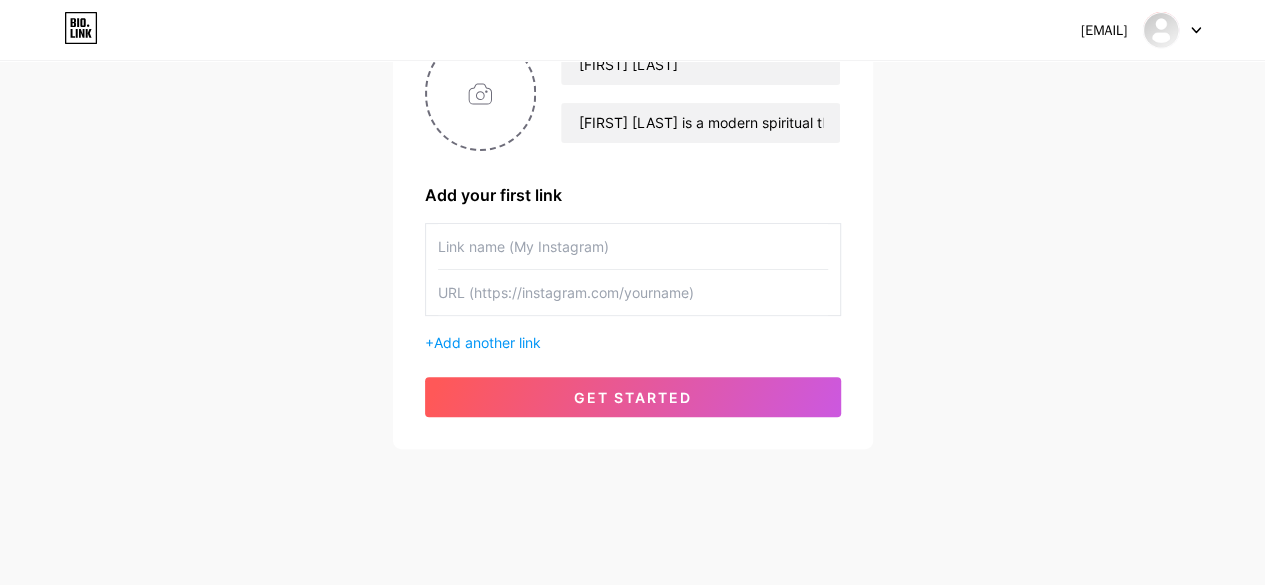 click on "kalppatelofficial@gmail.com           Dashboard     Logout   Setup your page   Let’s setup bio.link/kalppatel 🎉               Kalp patel     Kalp Patel is a modern spiritual thinker and guide, dedicated to helping individuals find inner peace, clarity, and purpose in a fast-paced world. Drawing from a blend of ancient Eastern philosophies and contemporary mindfulness practices, Kalp’s teachings emphasize self-awareness, emotional healing, and the power of conscious living.     Add your first link
+  Add another link     get started" at bounding box center [632, 156] 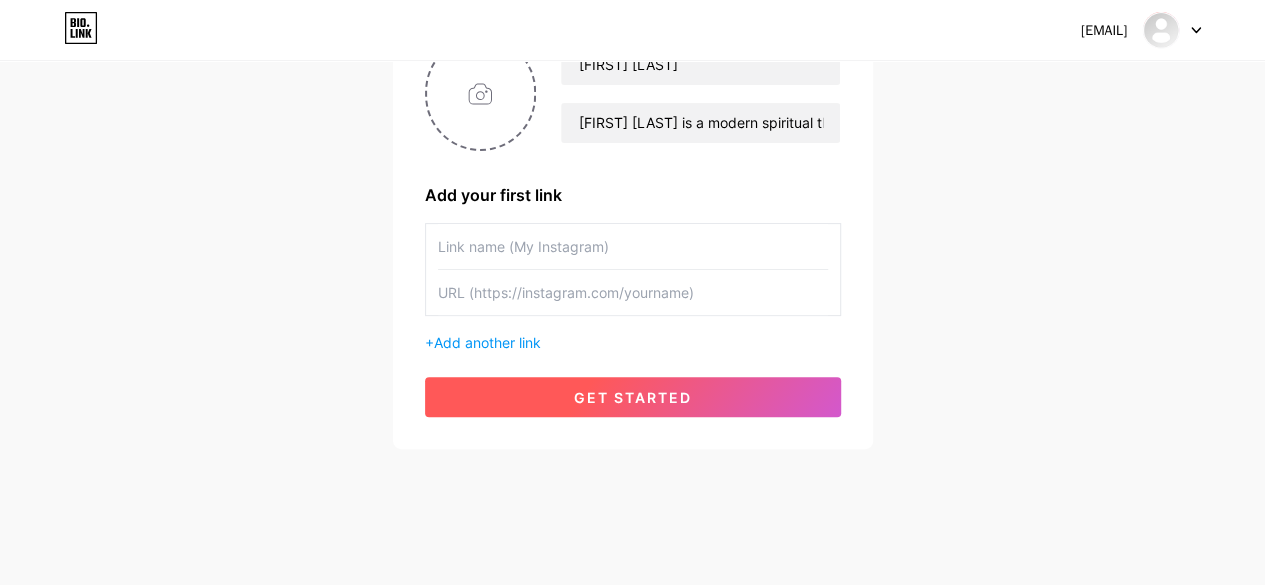 click on "get started" at bounding box center (633, 397) 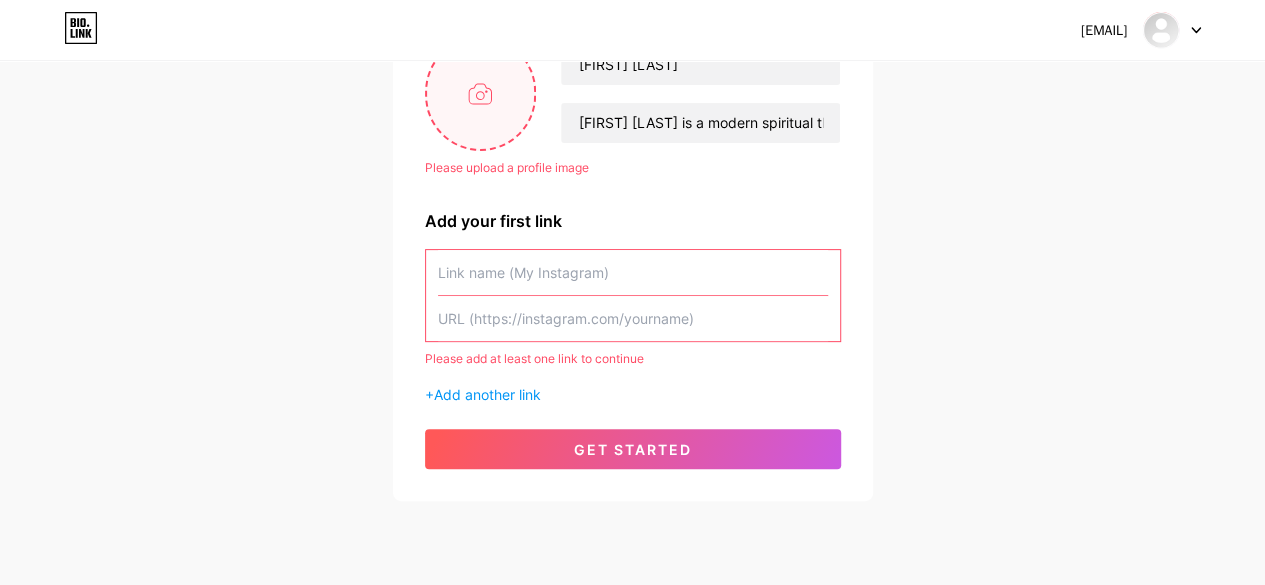 click at bounding box center (481, 93) 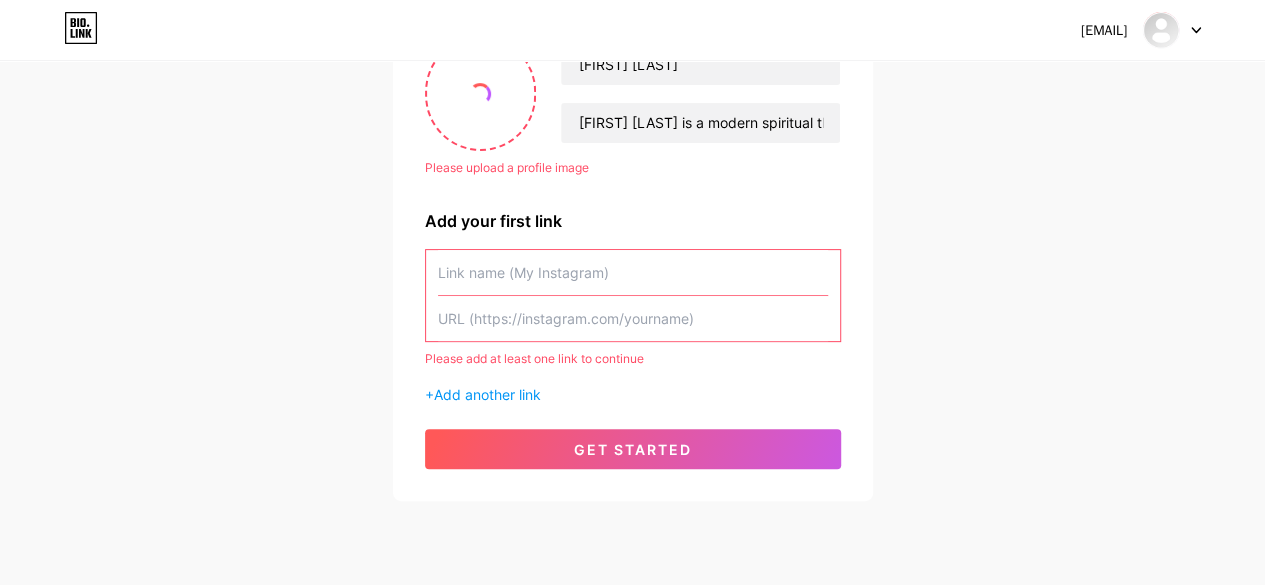 click at bounding box center (633, 272) 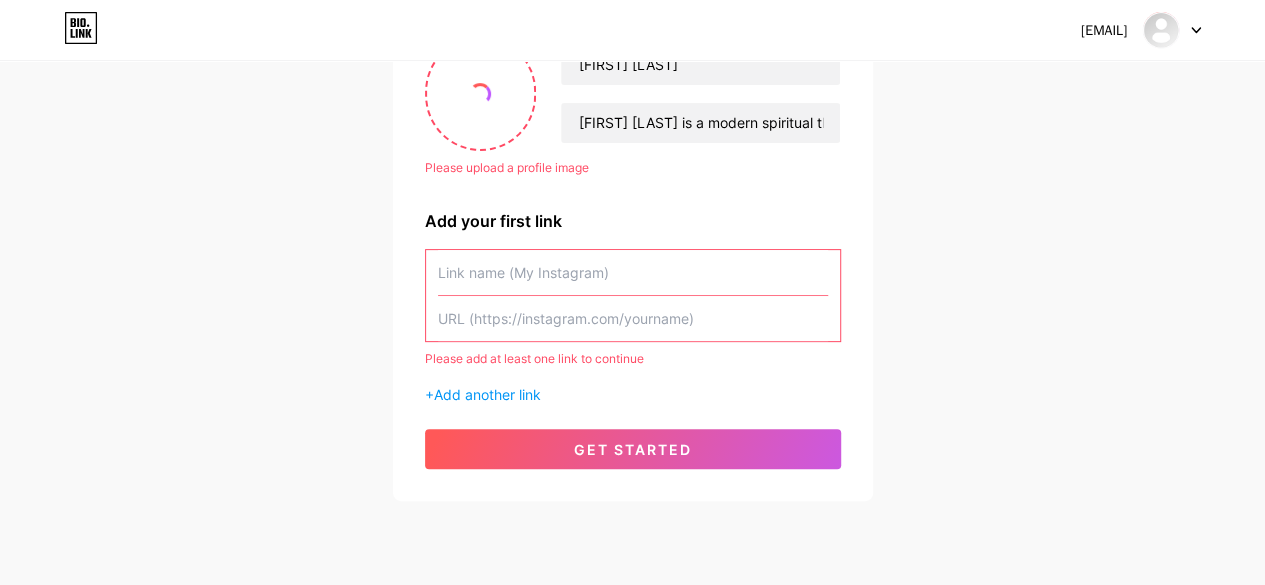 click at bounding box center [633, 318] 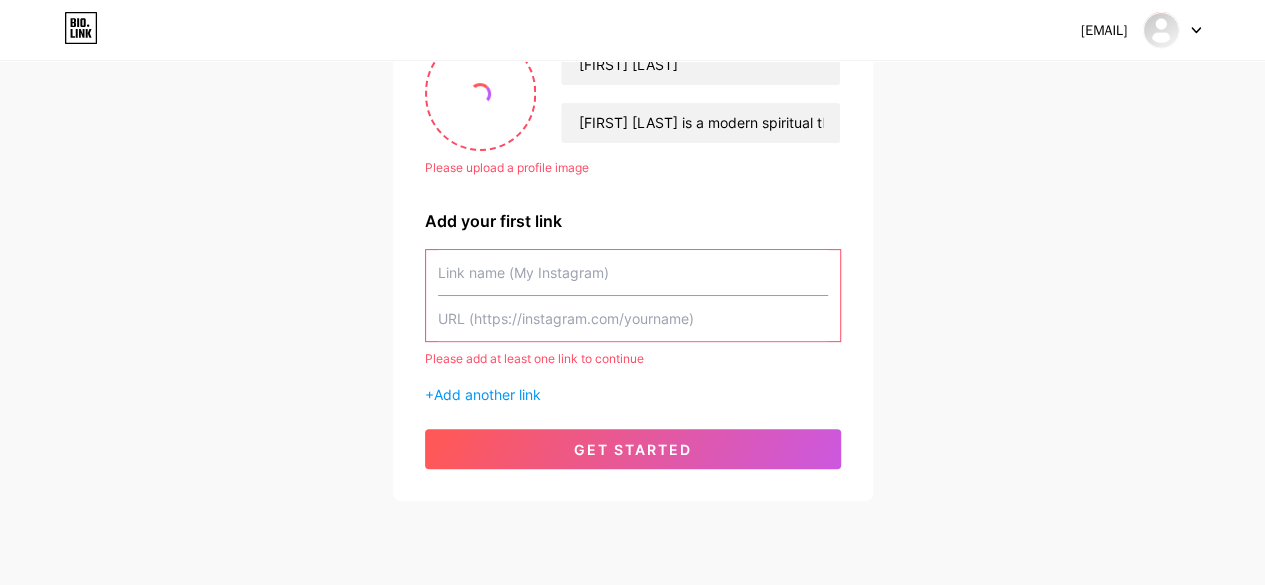 paste on "https://www.wattpad.com/1561653222-[PERSON]-on-spiritual-leadership-in-times-of" 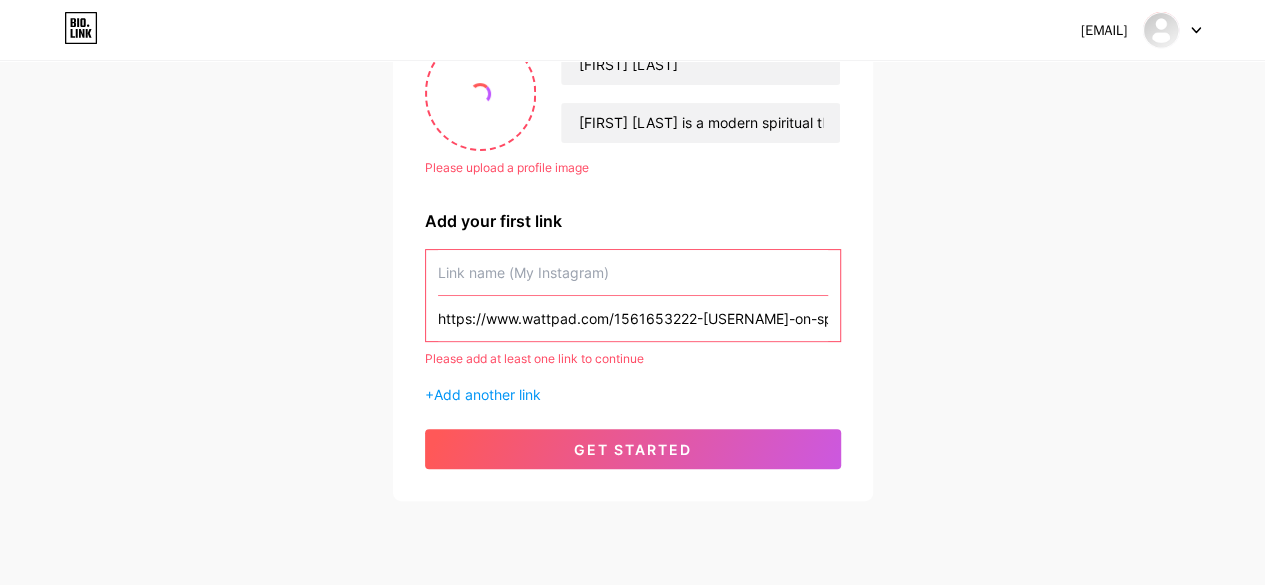scroll, scrollTop: 0, scrollLeft: 178, axis: horizontal 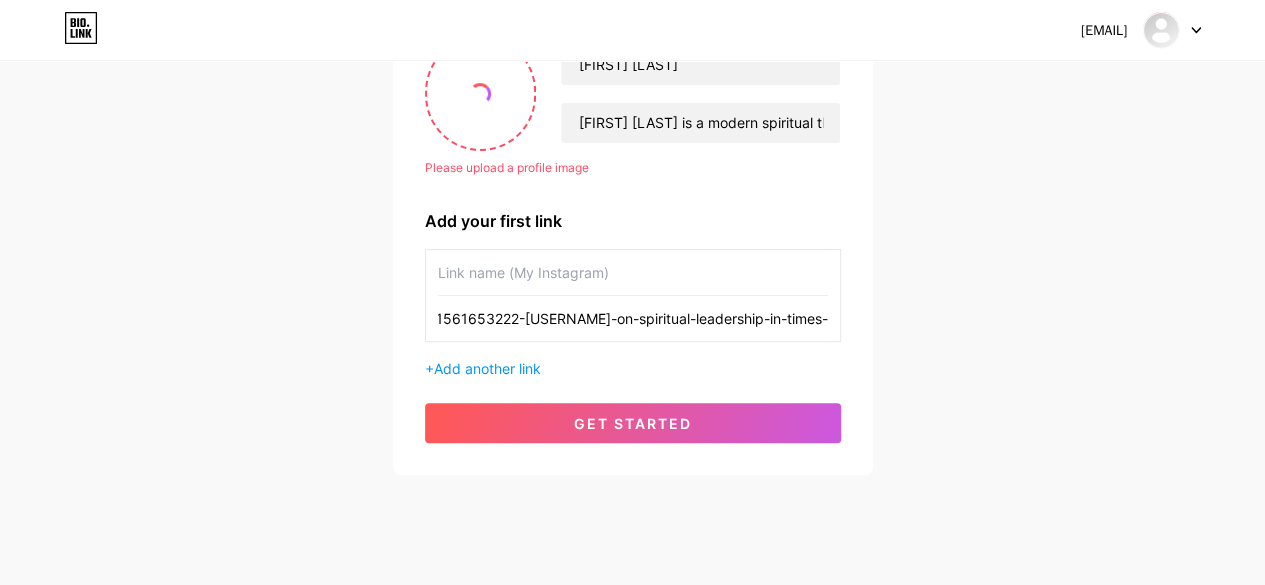 type on "https://www.wattpad.com/1561653222-[PERSON]-on-spiritual-leadership-in-times-of" 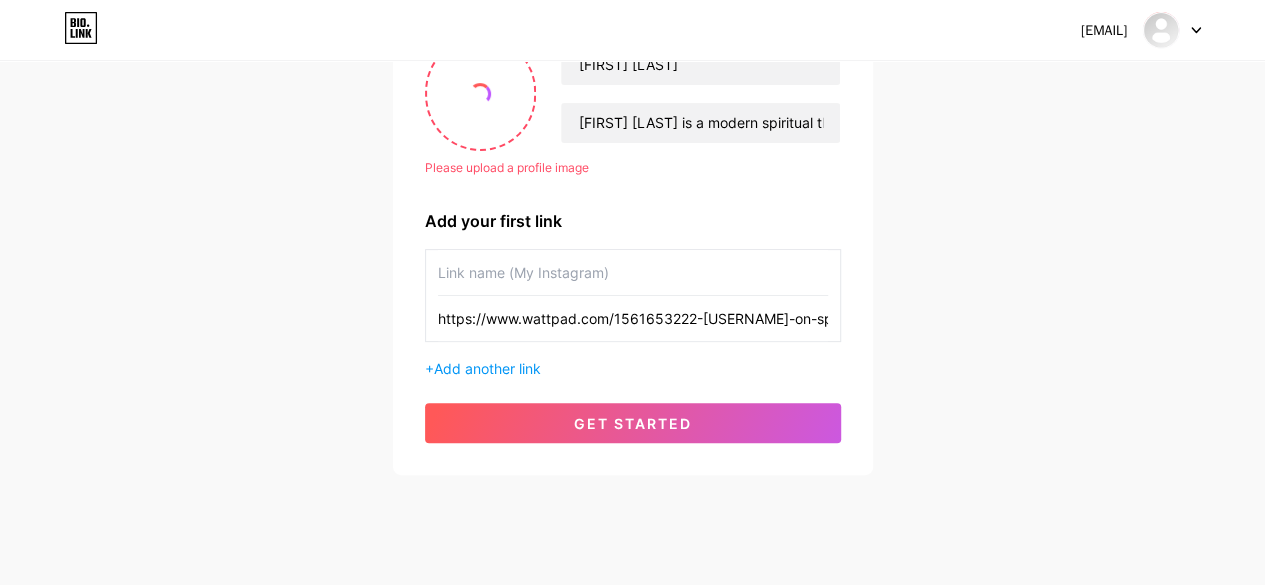 click at bounding box center [633, 272] 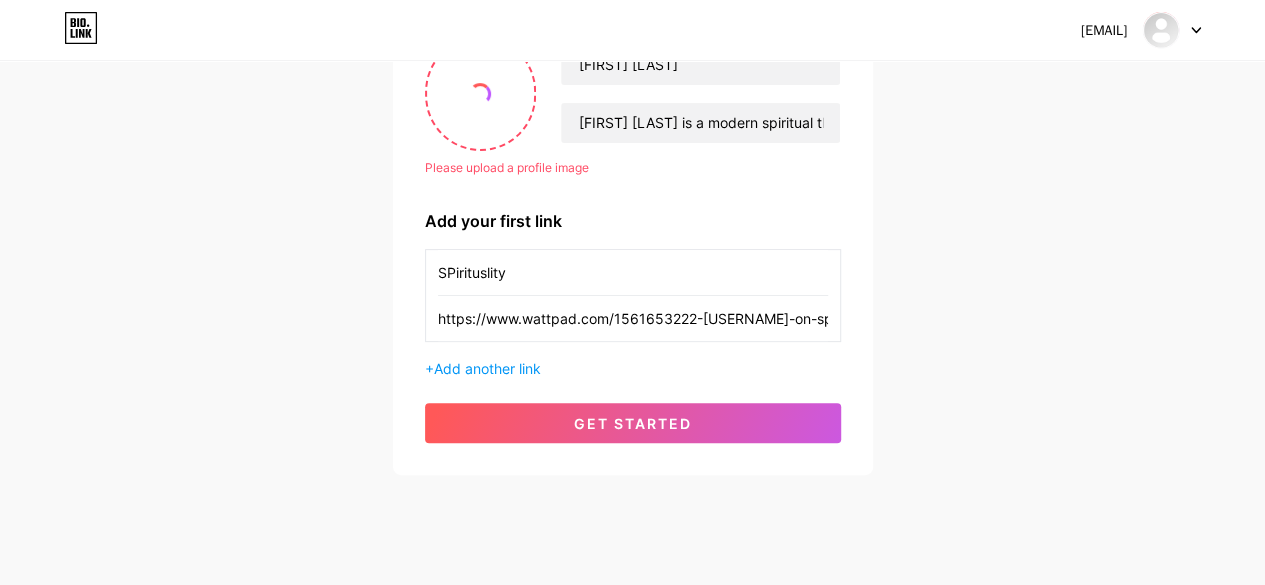 click on "SPirituslity" at bounding box center (633, 272) 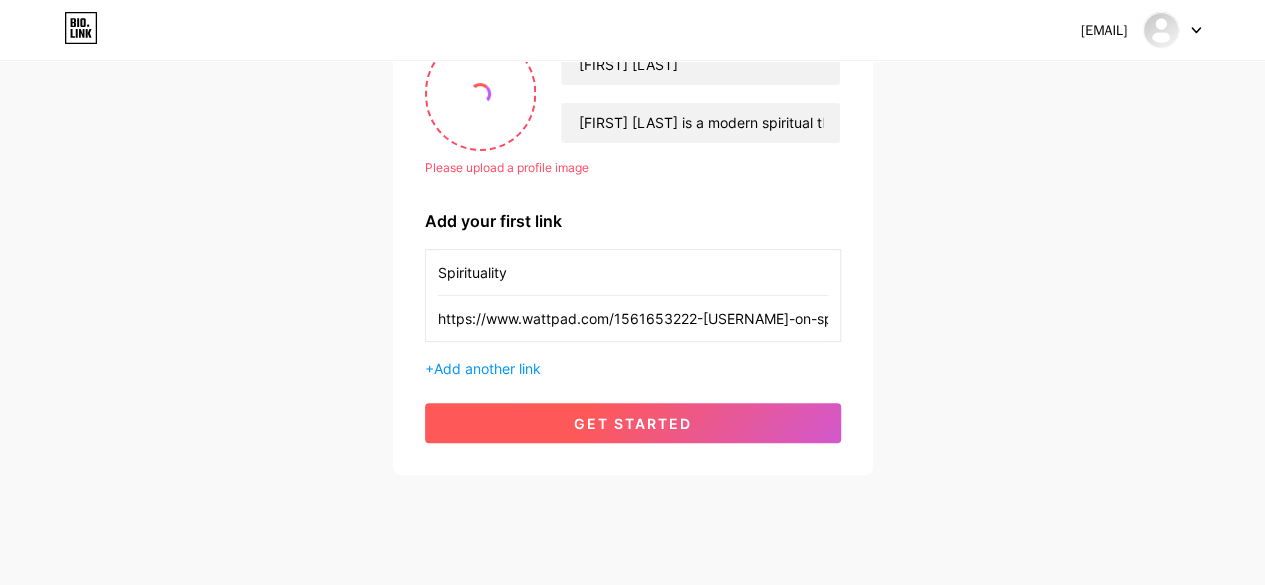 type on "Spirituality" 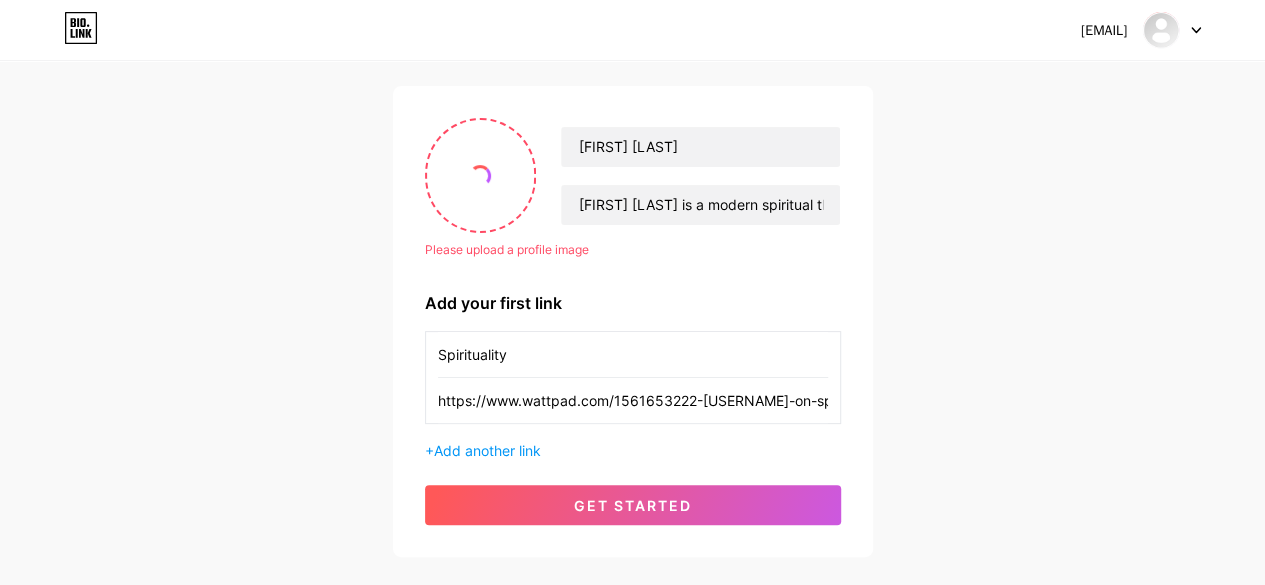 scroll, scrollTop: 100, scrollLeft: 0, axis: vertical 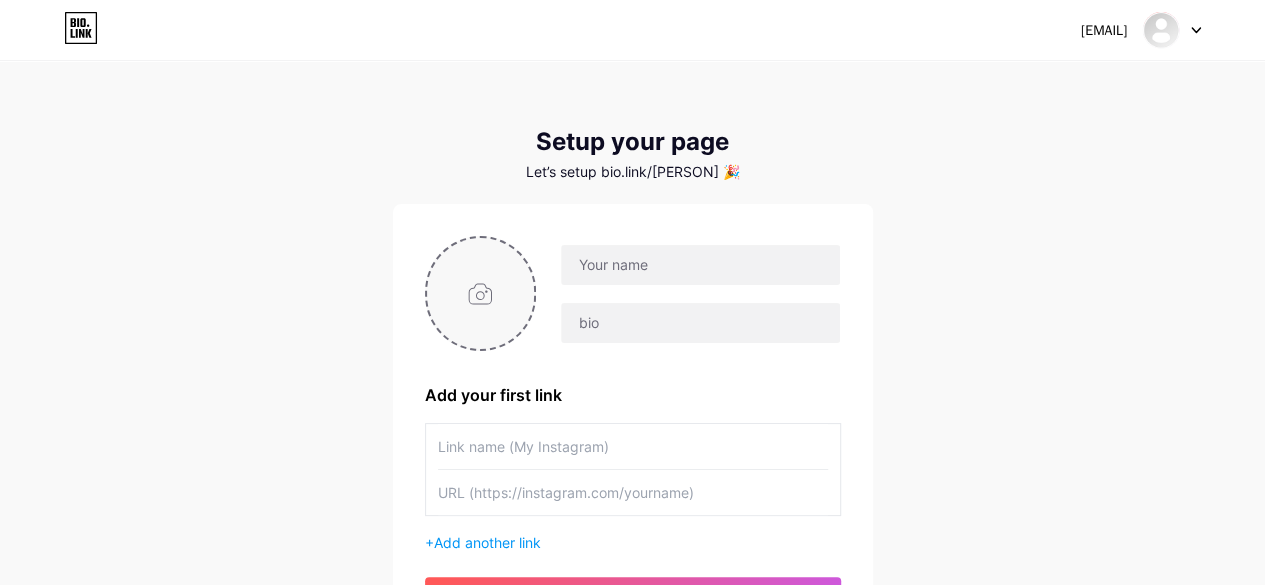 click at bounding box center [481, 293] 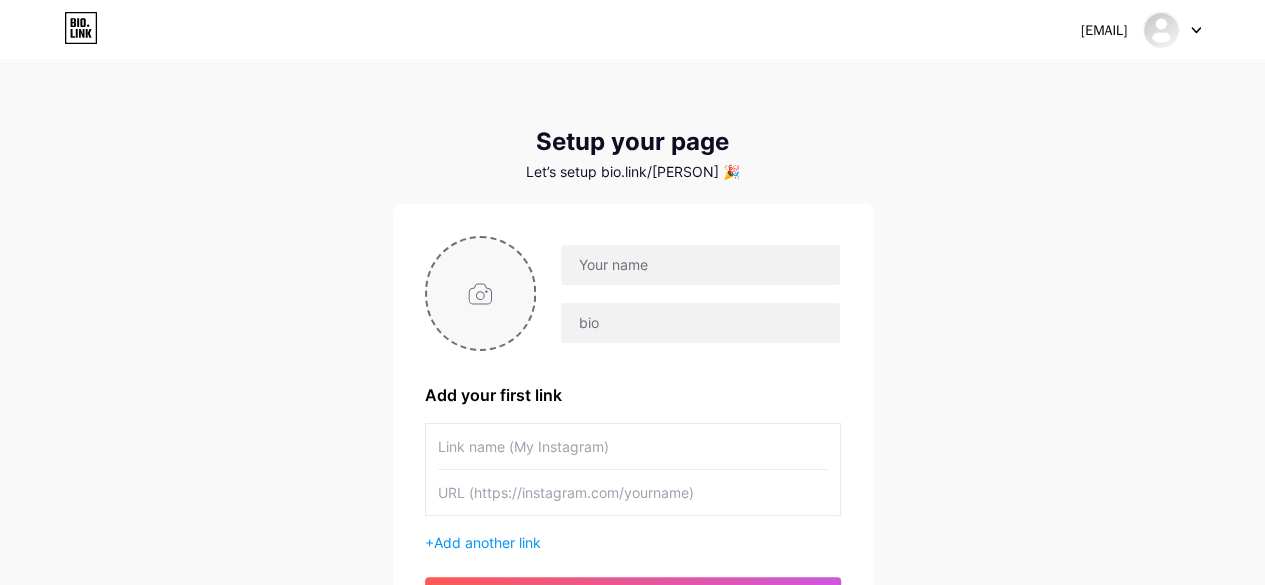 type on "C:\fakepath\cheerful-indian-businessman-smiling-closeup-portrait-jobs-career-campaign.jpg" 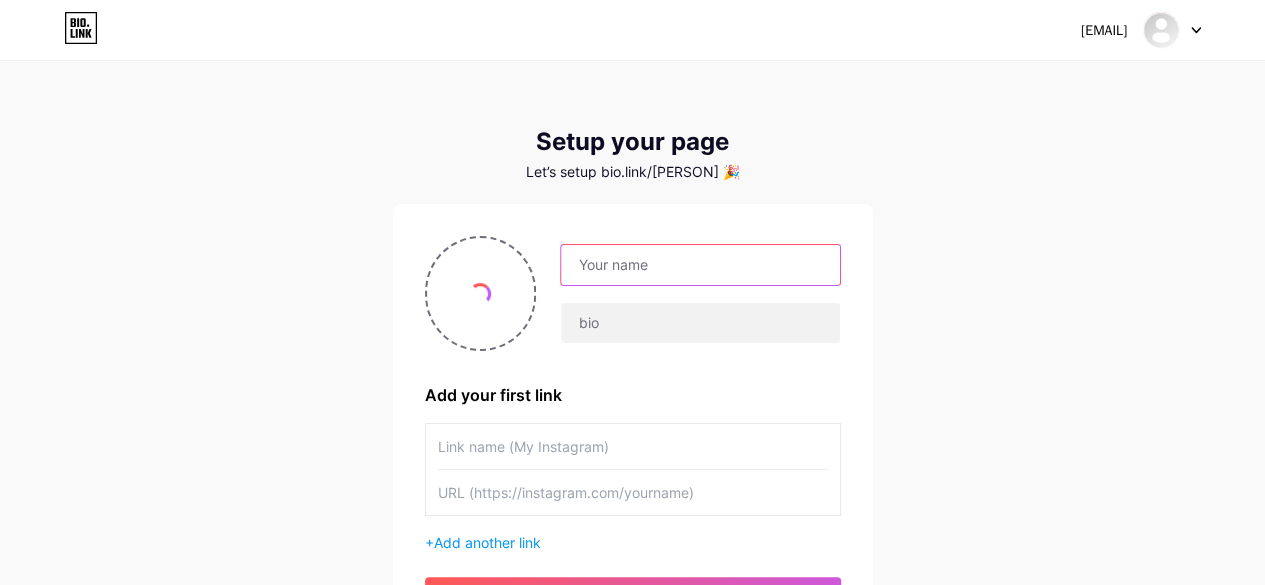 click at bounding box center [700, 265] 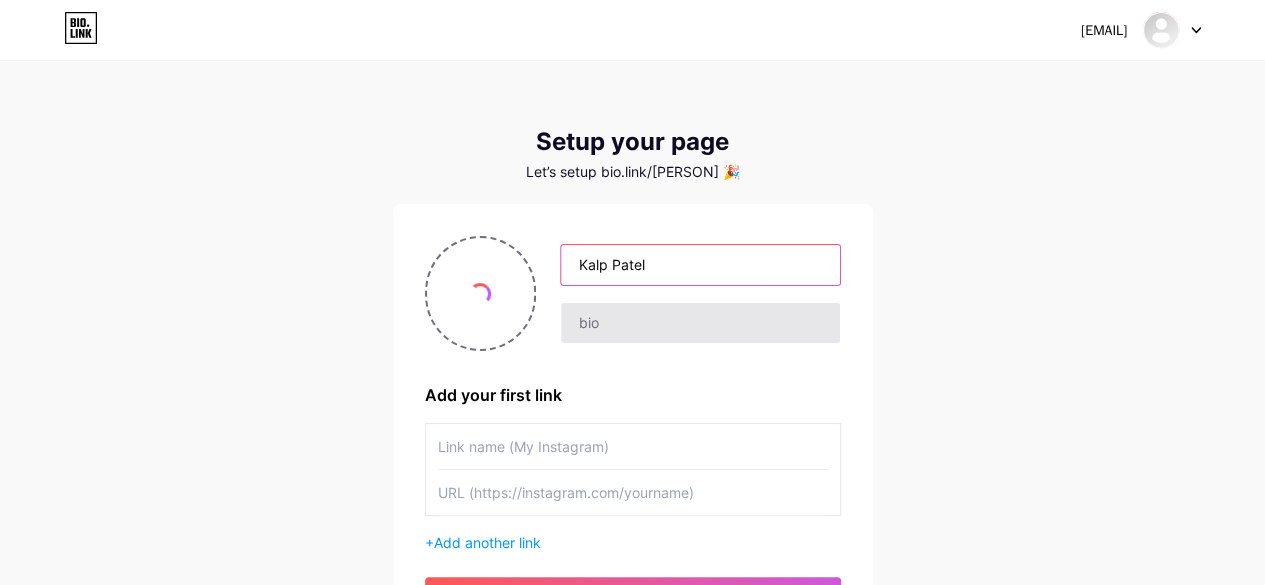 type on "Kalp Patel" 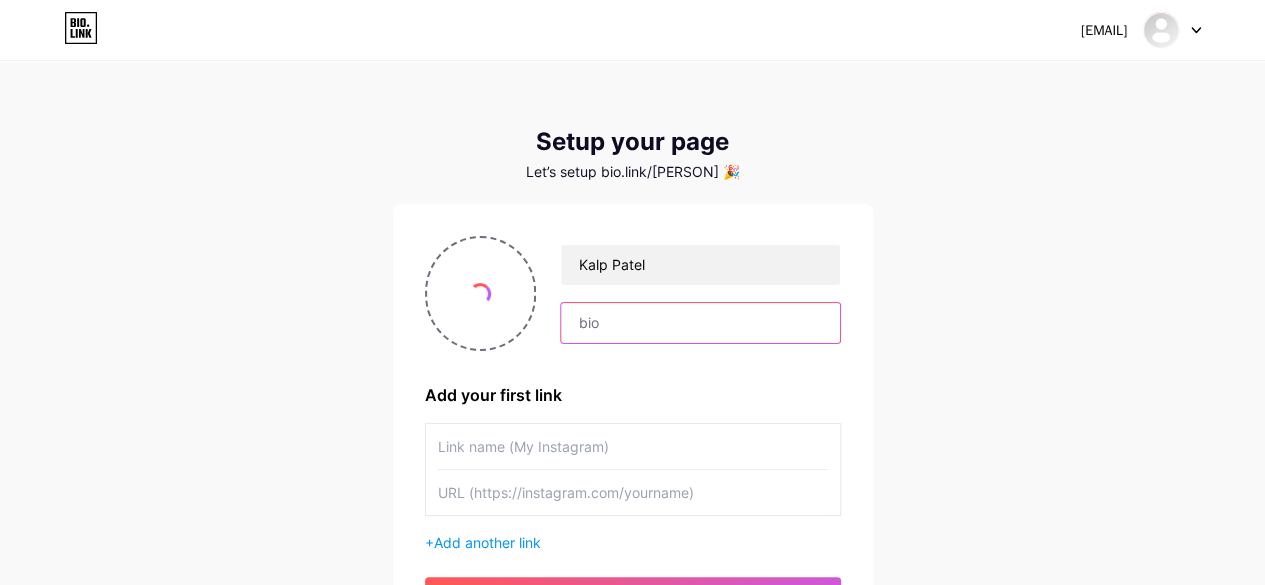 click at bounding box center (700, 323) 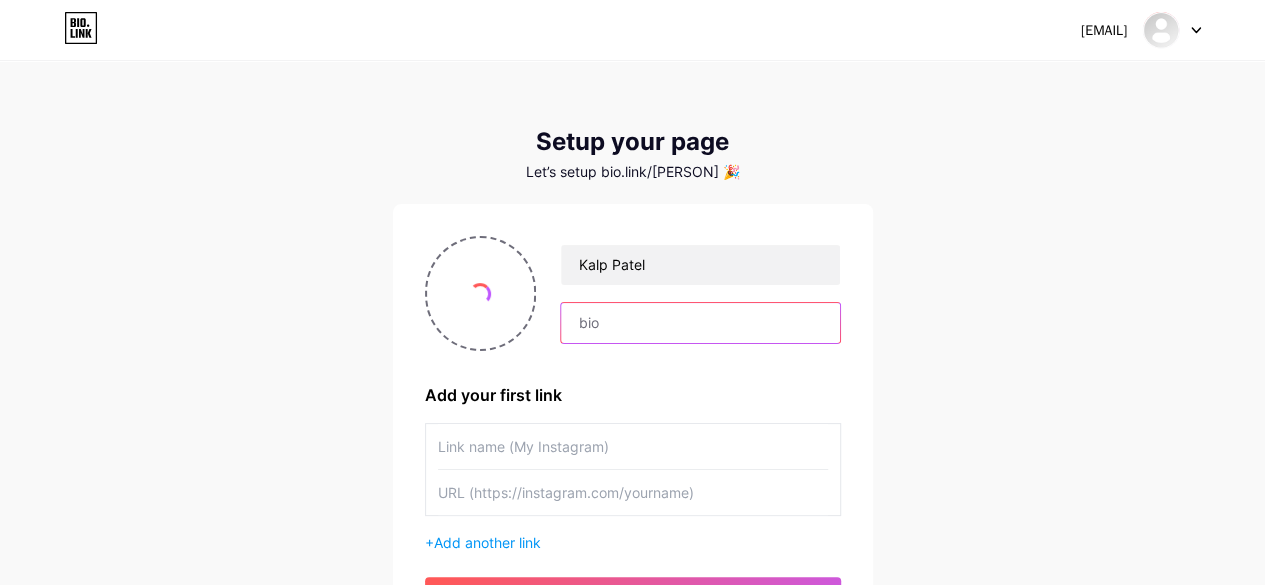 paste on "[PERSON] is a modern spiritual thinker and guide, dedicated to helping individuals find inner peace, clarity, and purpose in a fast-paced world. Drawing from a blend of ancient Eastern philosophies and contemporary mindfulness practices, [PERSON]’s teachings emphasize self-awareness, emotional healing, and the power of conscious living." 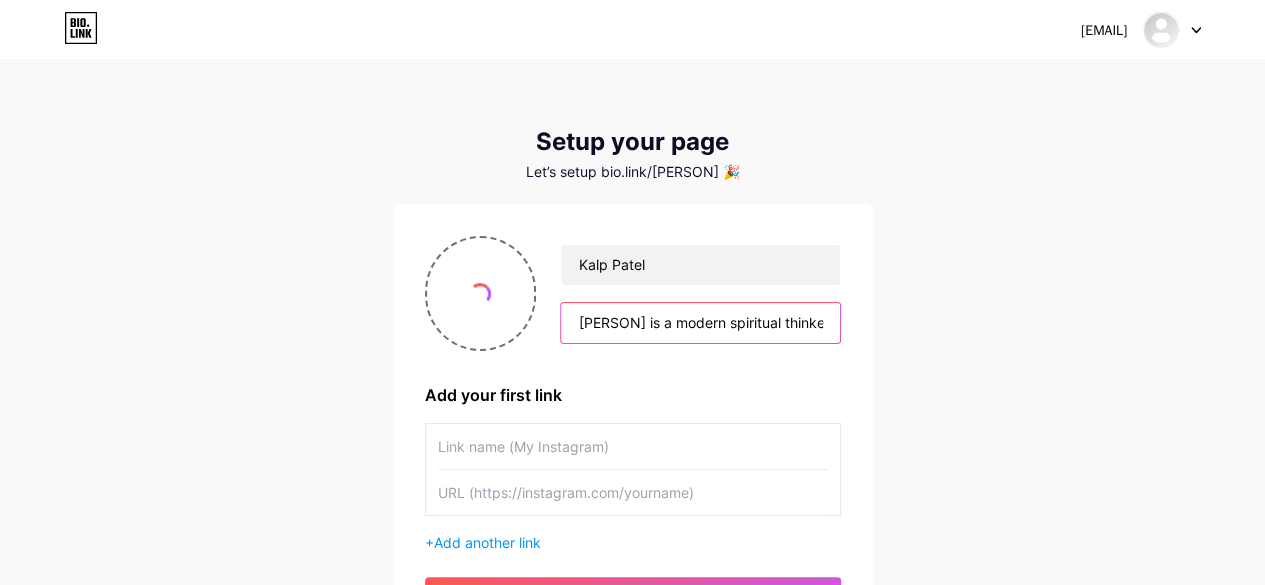 scroll, scrollTop: 0, scrollLeft: 1975, axis: horizontal 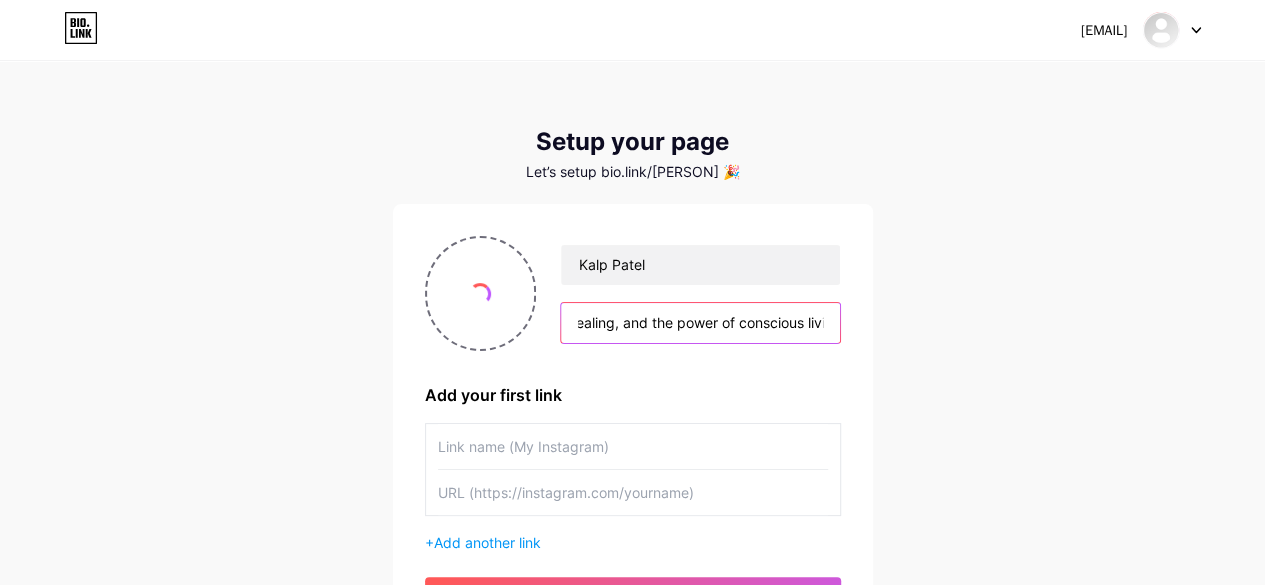 type on "[PERSON] is a modern spiritual thinker and guide, dedicated to helping individuals find inner peace, clarity, and purpose in a fast-paced world. Drawing from a blend of ancient Eastern philosophies and contemporary mindfulness practices, [PERSON]’s teachings emphasize self-awareness, emotional healing, and the power of conscious living." 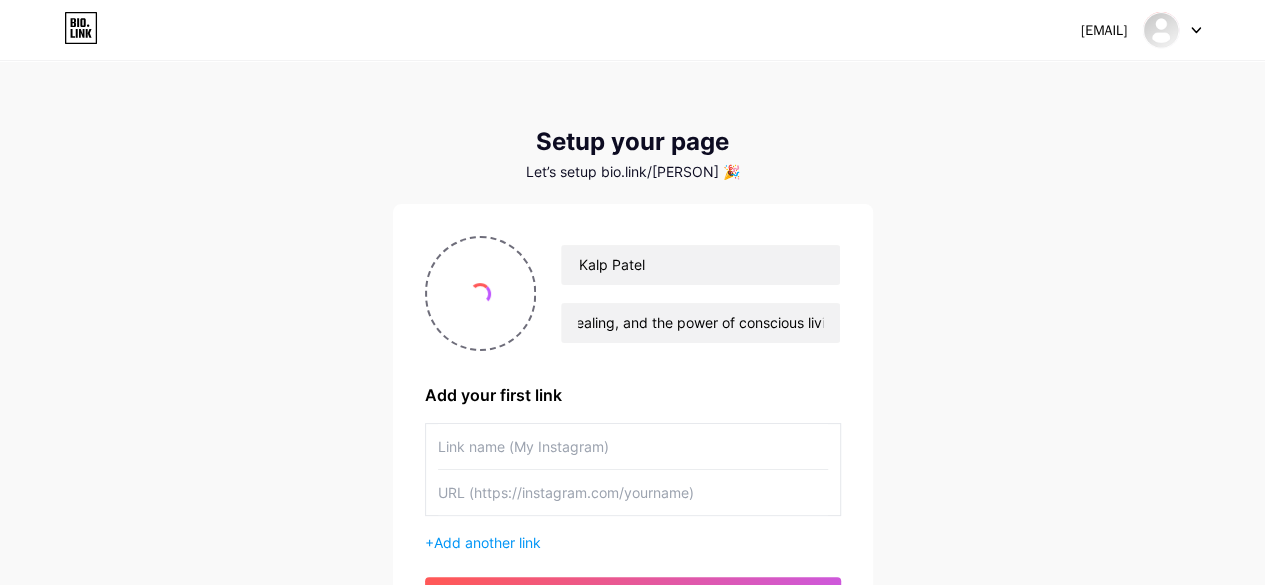 scroll, scrollTop: 0, scrollLeft: 0, axis: both 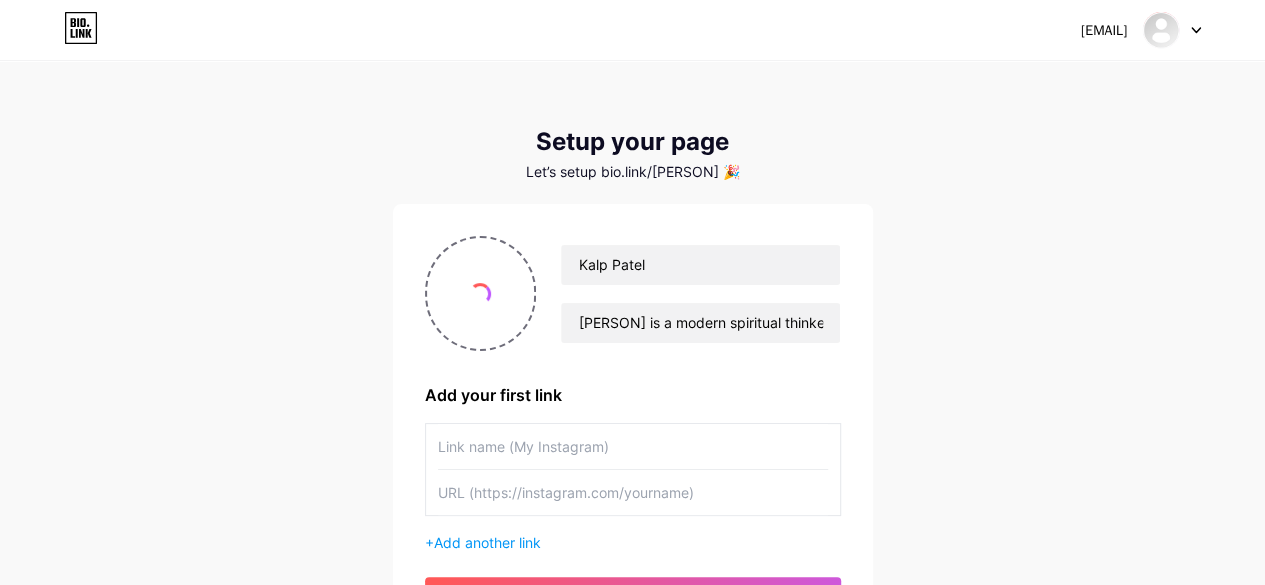 click at bounding box center [633, 446] 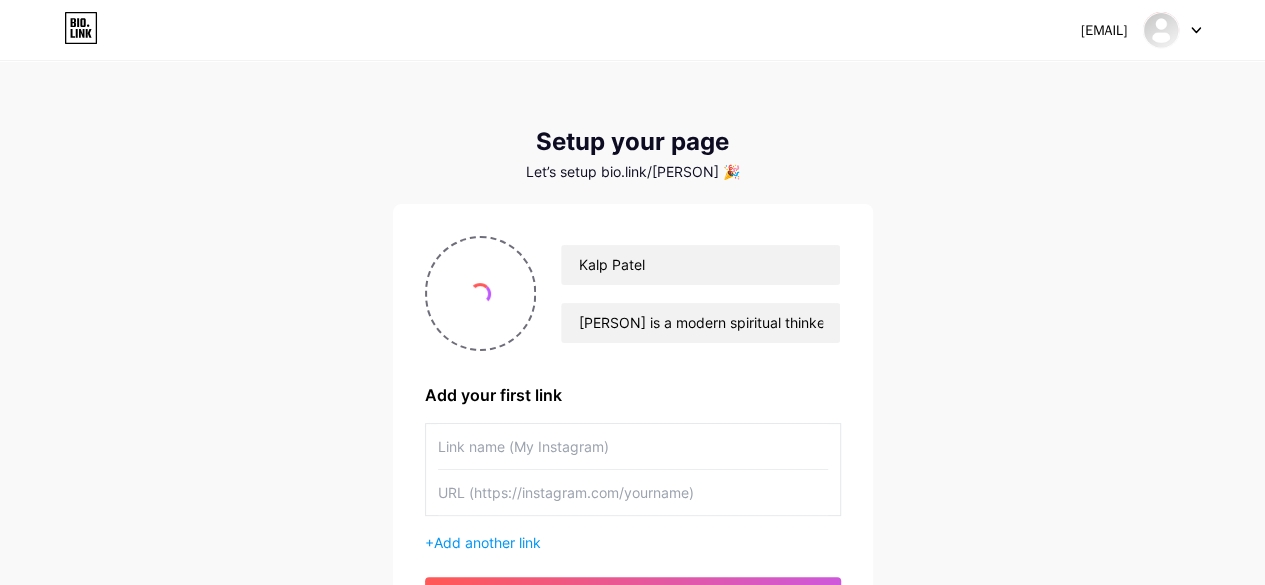 paste on "https://www.wattpad.com/1561653222-[PERSON]-on-spiritual-leadership-in-times-of" 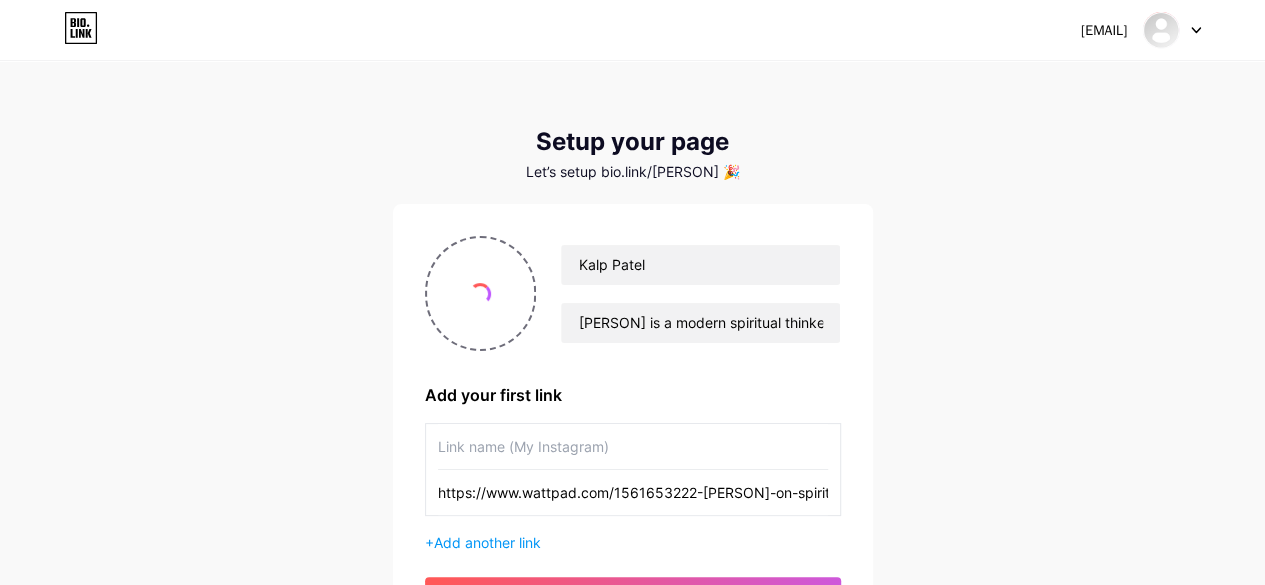 scroll, scrollTop: 0, scrollLeft: 178, axis: horizontal 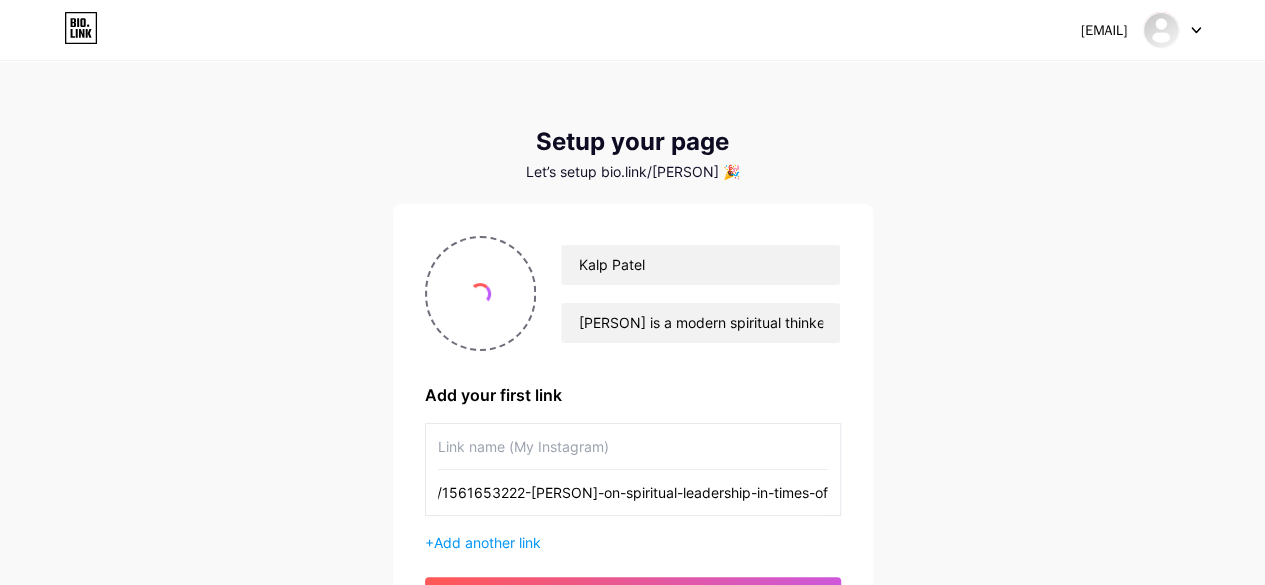 type on "https://www.wattpad.com/1561653222-[PERSON]-on-spiritual-leadership-in-times-of" 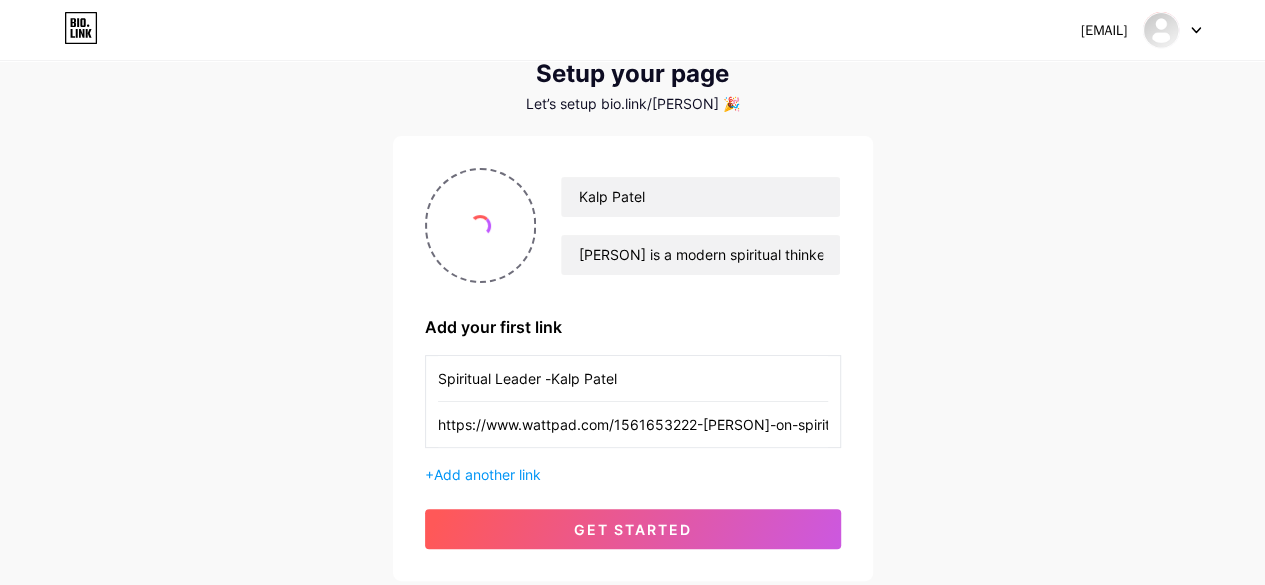 scroll, scrollTop: 100, scrollLeft: 0, axis: vertical 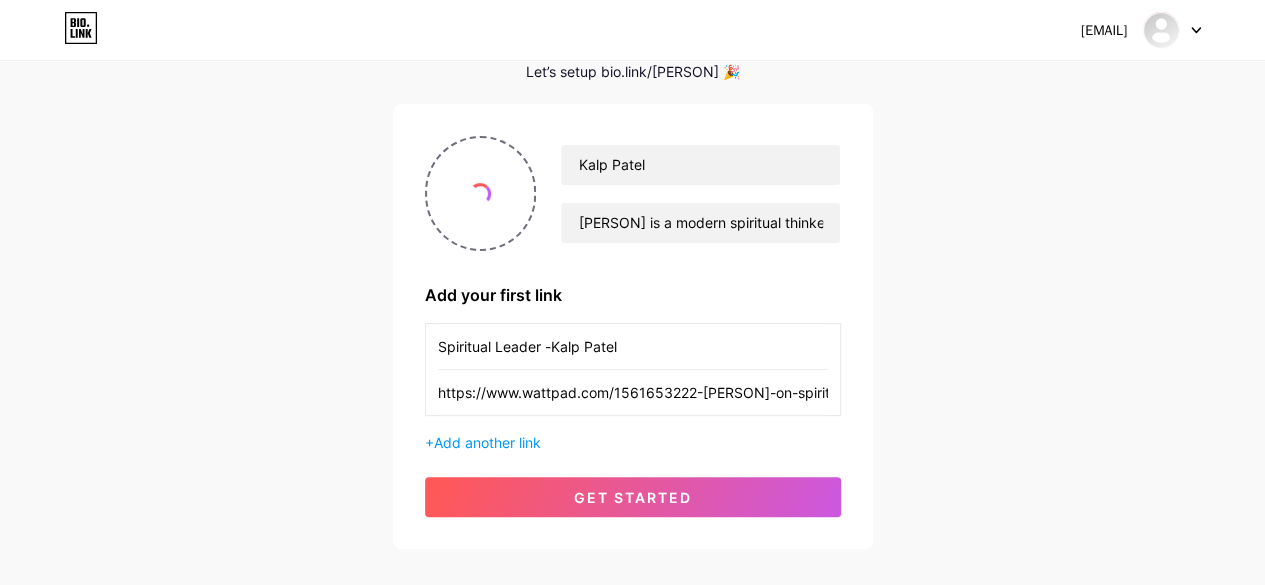 type on "Spiritual Leader -Kalp Patel" 